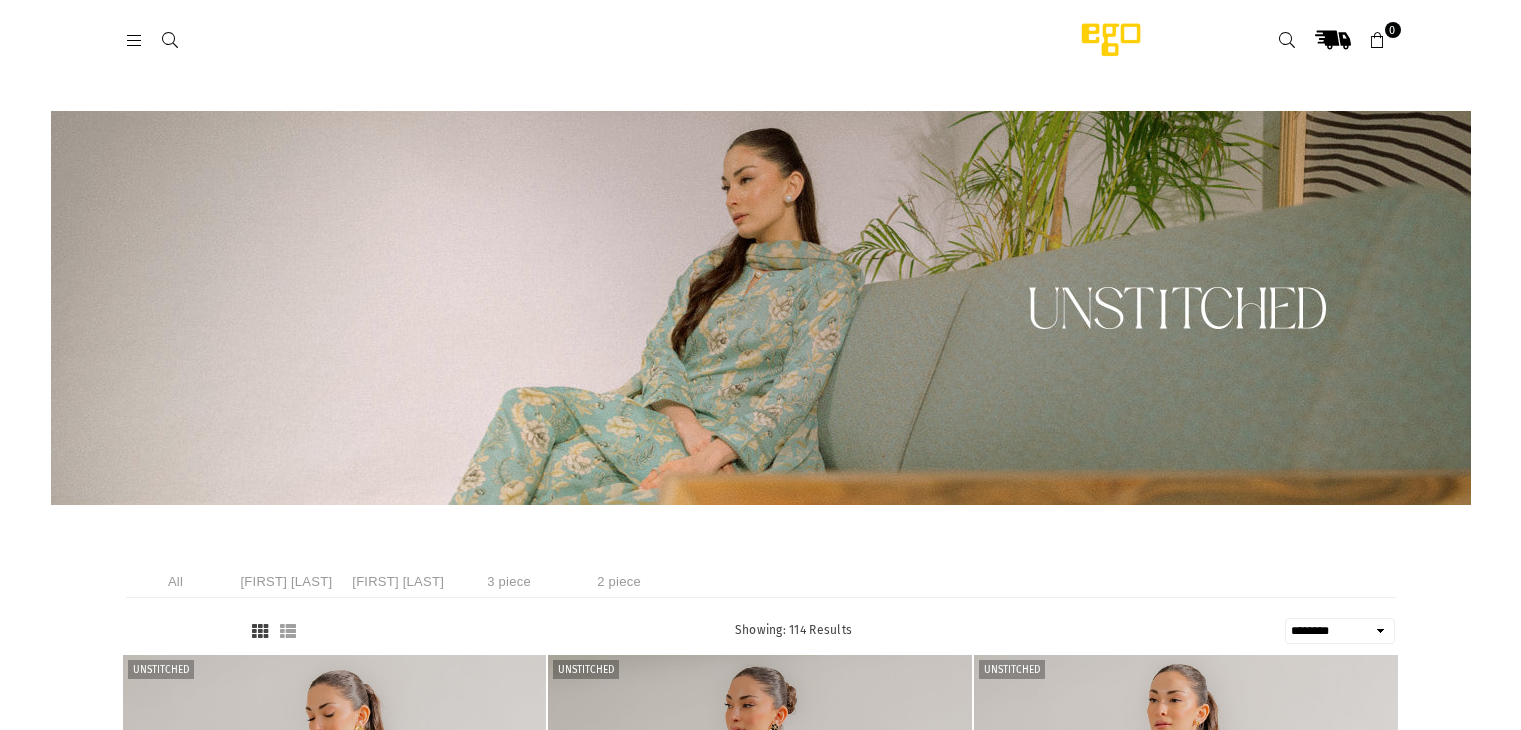 select on "******" 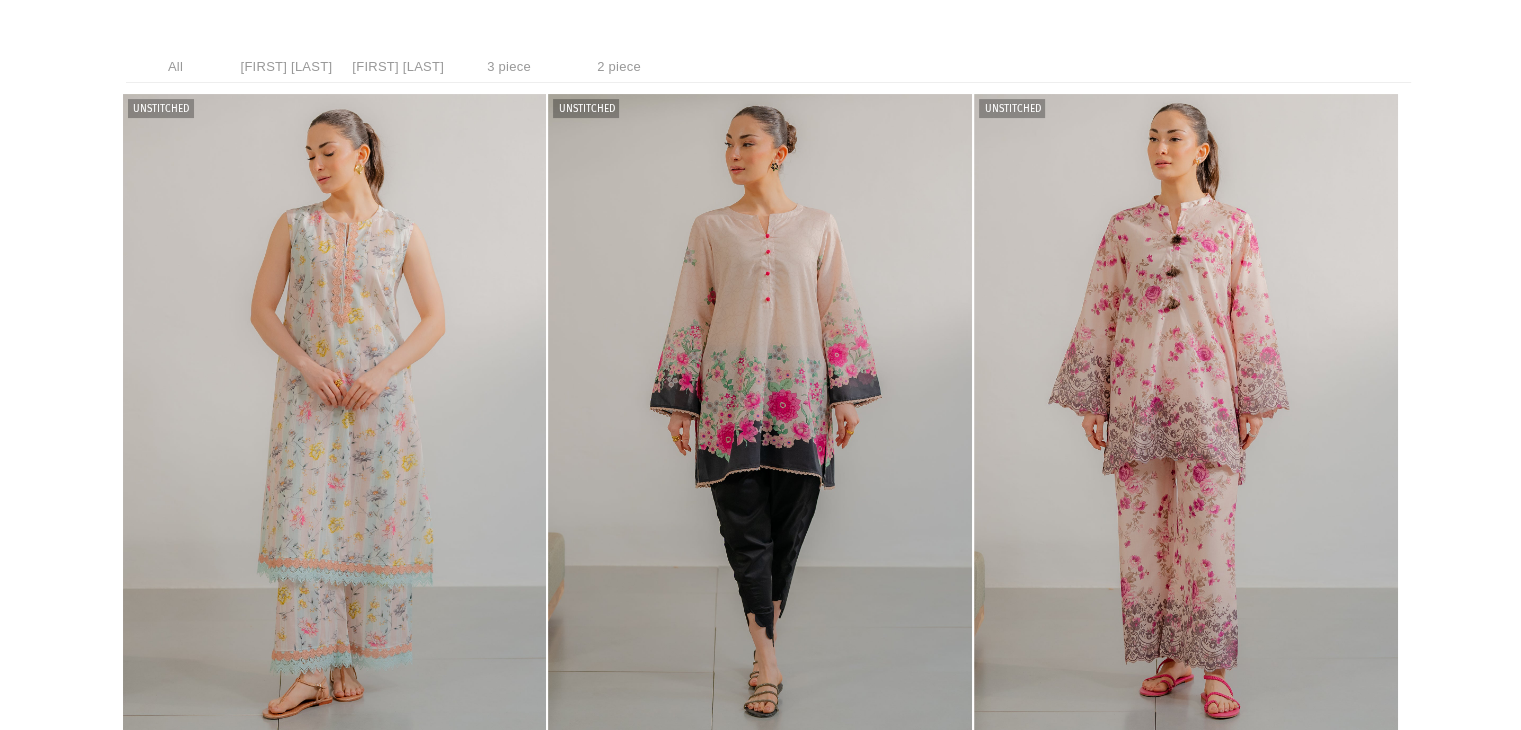 scroll, scrollTop: 0, scrollLeft: 0, axis: both 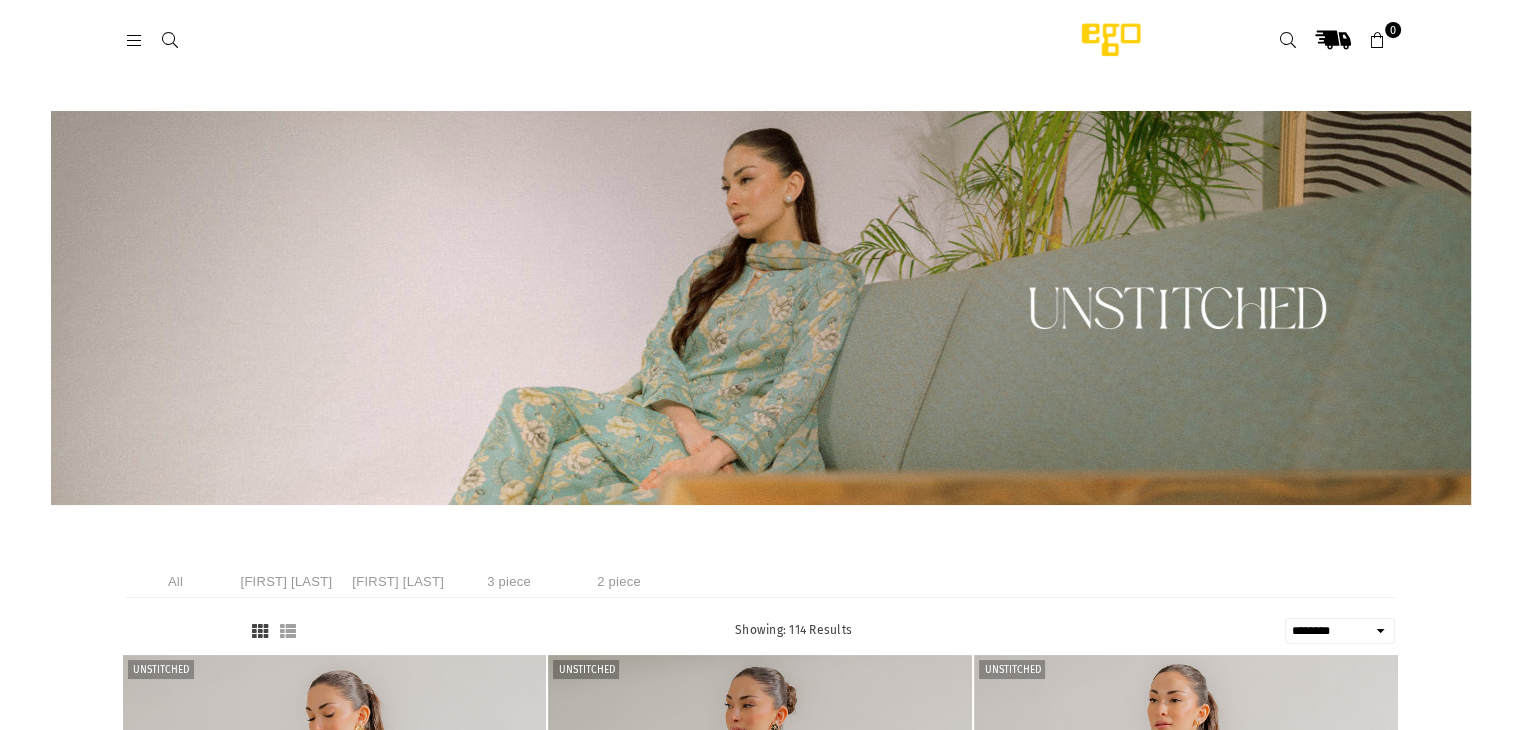 click at bounding box center (135, 41) 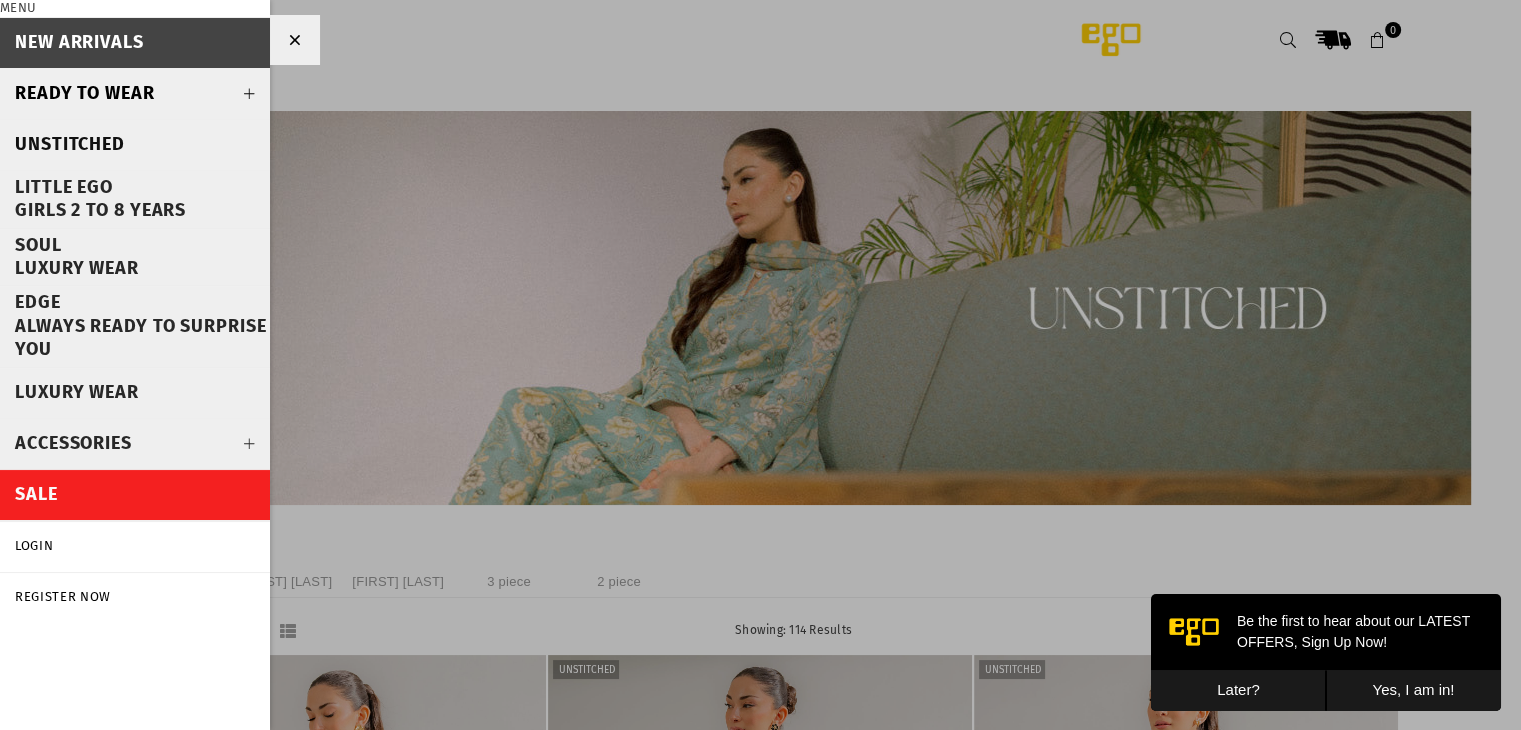 scroll, scrollTop: 0, scrollLeft: 0, axis: both 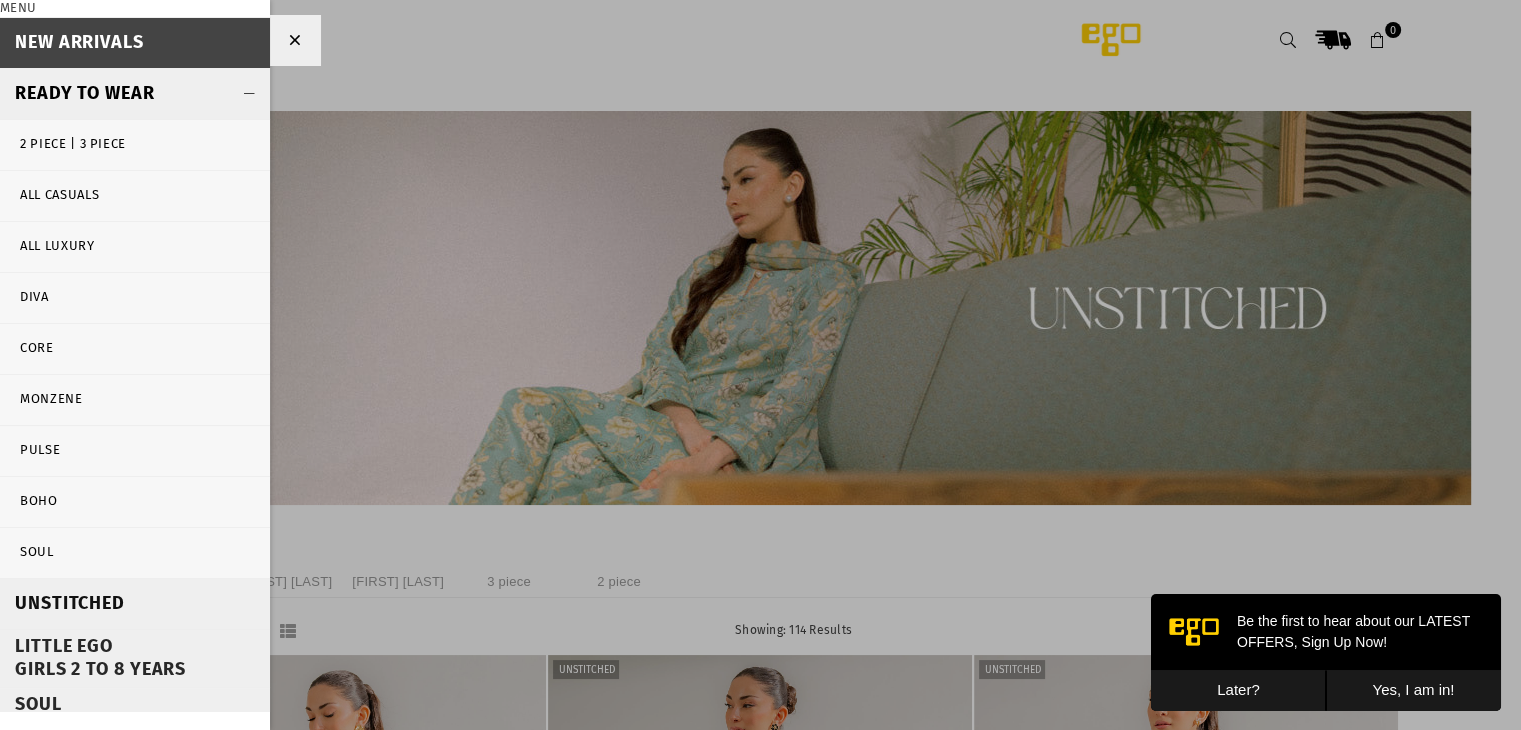 click on "2 PIECE | 3 PIECE" at bounding box center (135, 145) 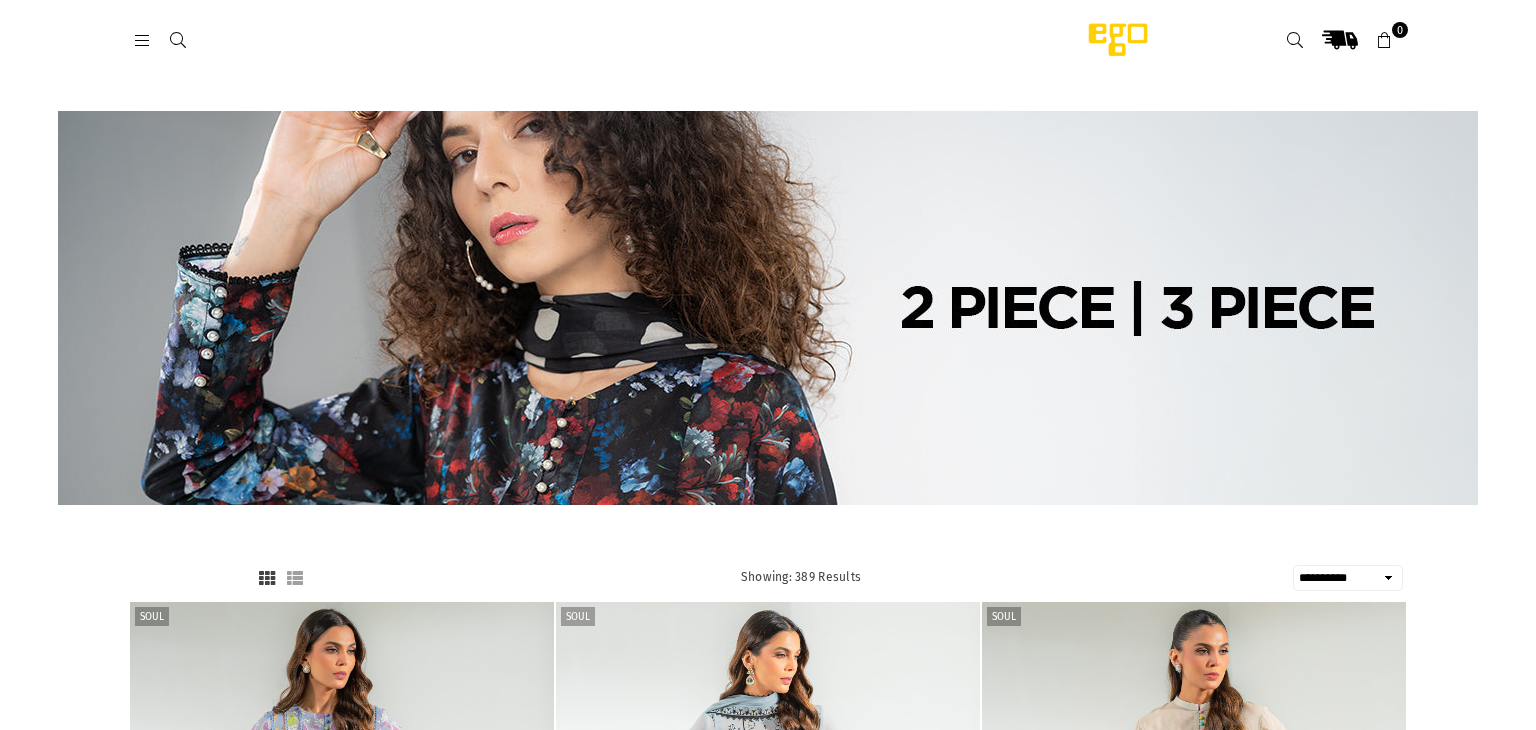 select on "**********" 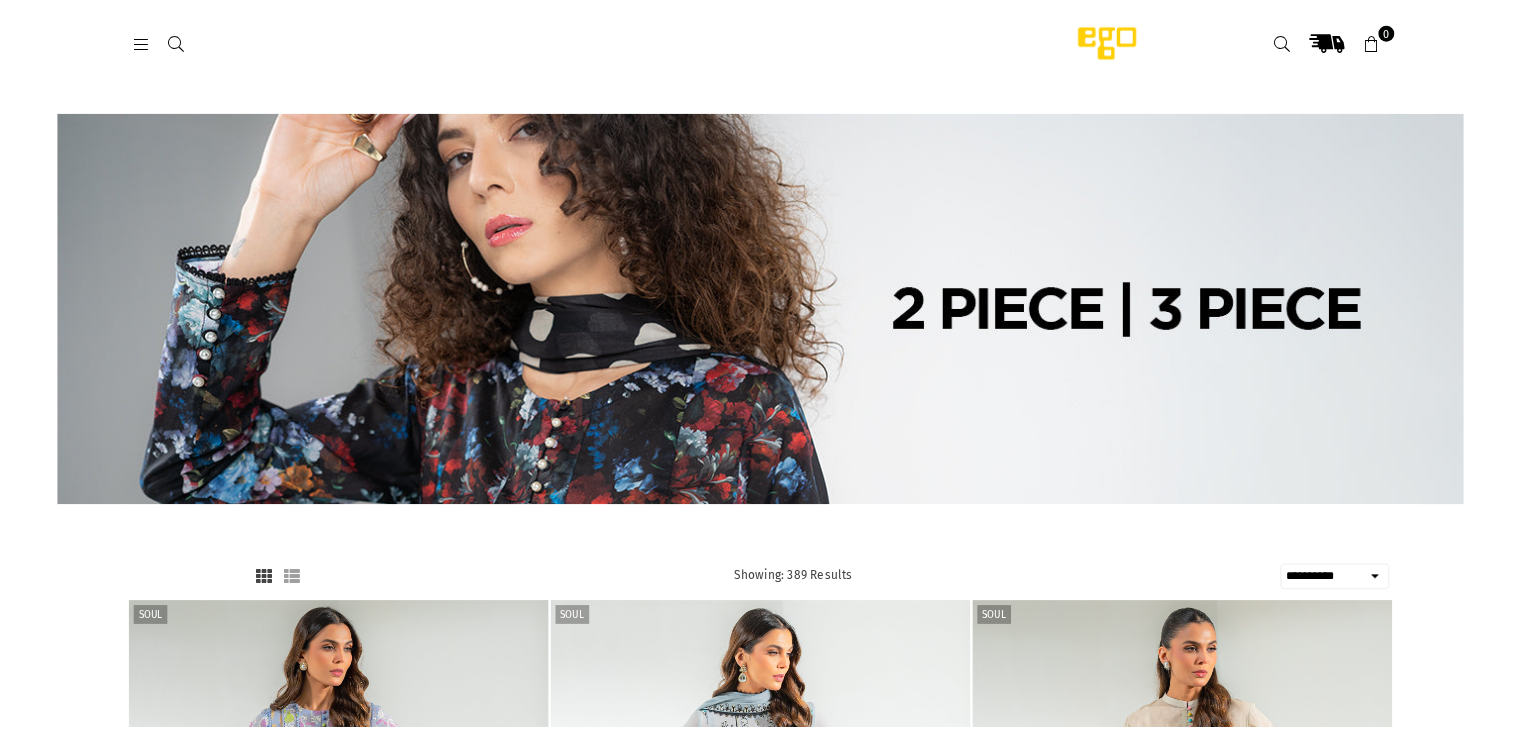 scroll, scrollTop: 0, scrollLeft: 0, axis: both 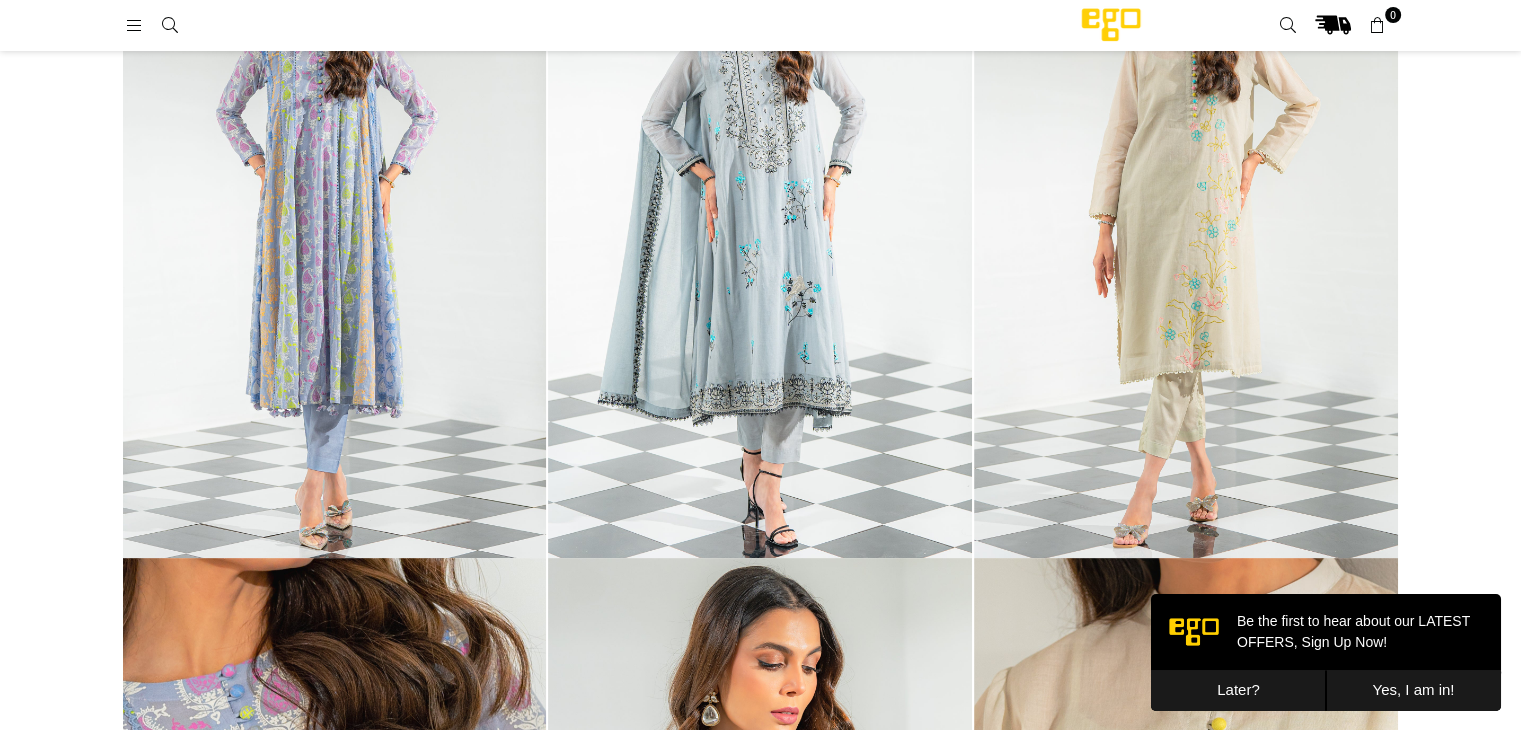 click at bounding box center (335, 240) 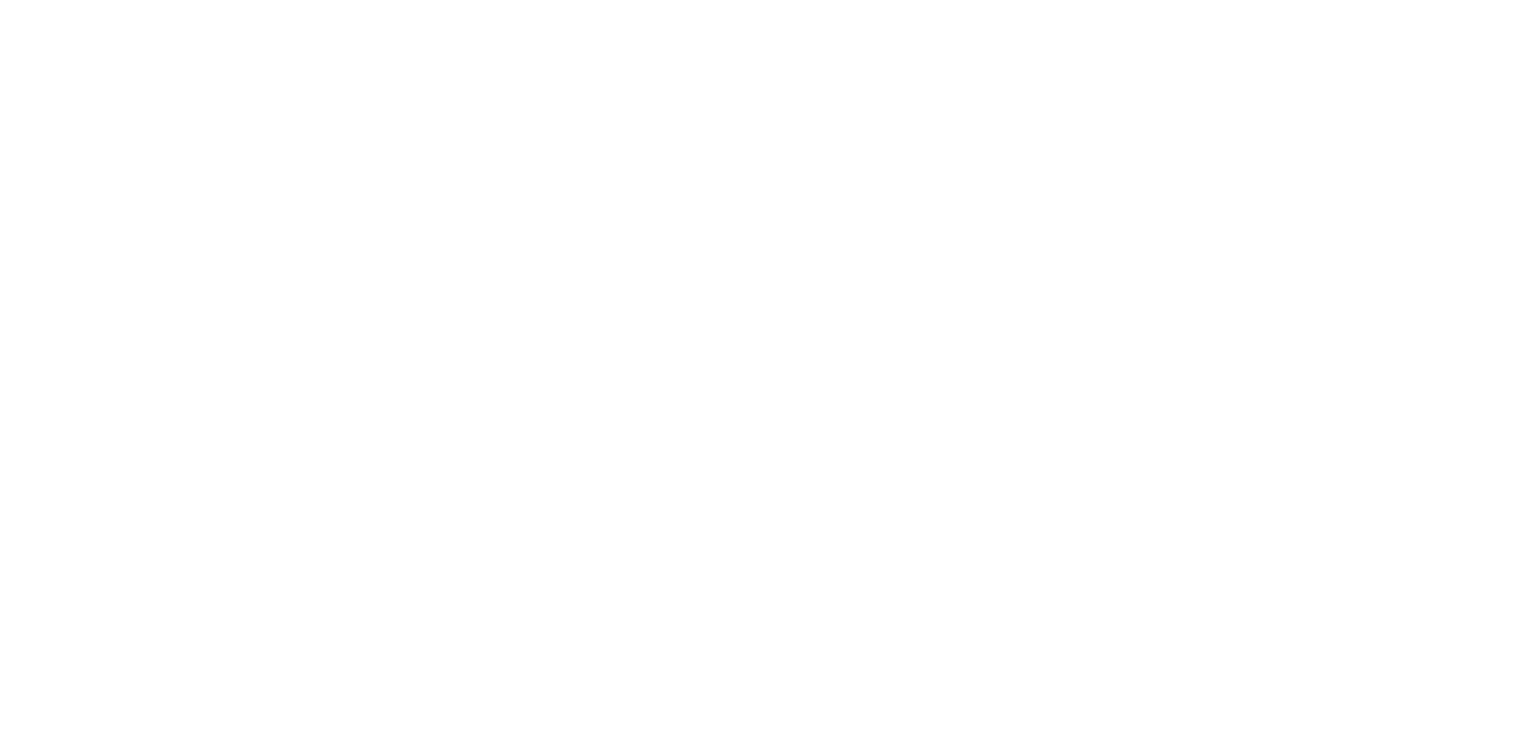 scroll, scrollTop: 0, scrollLeft: 0, axis: both 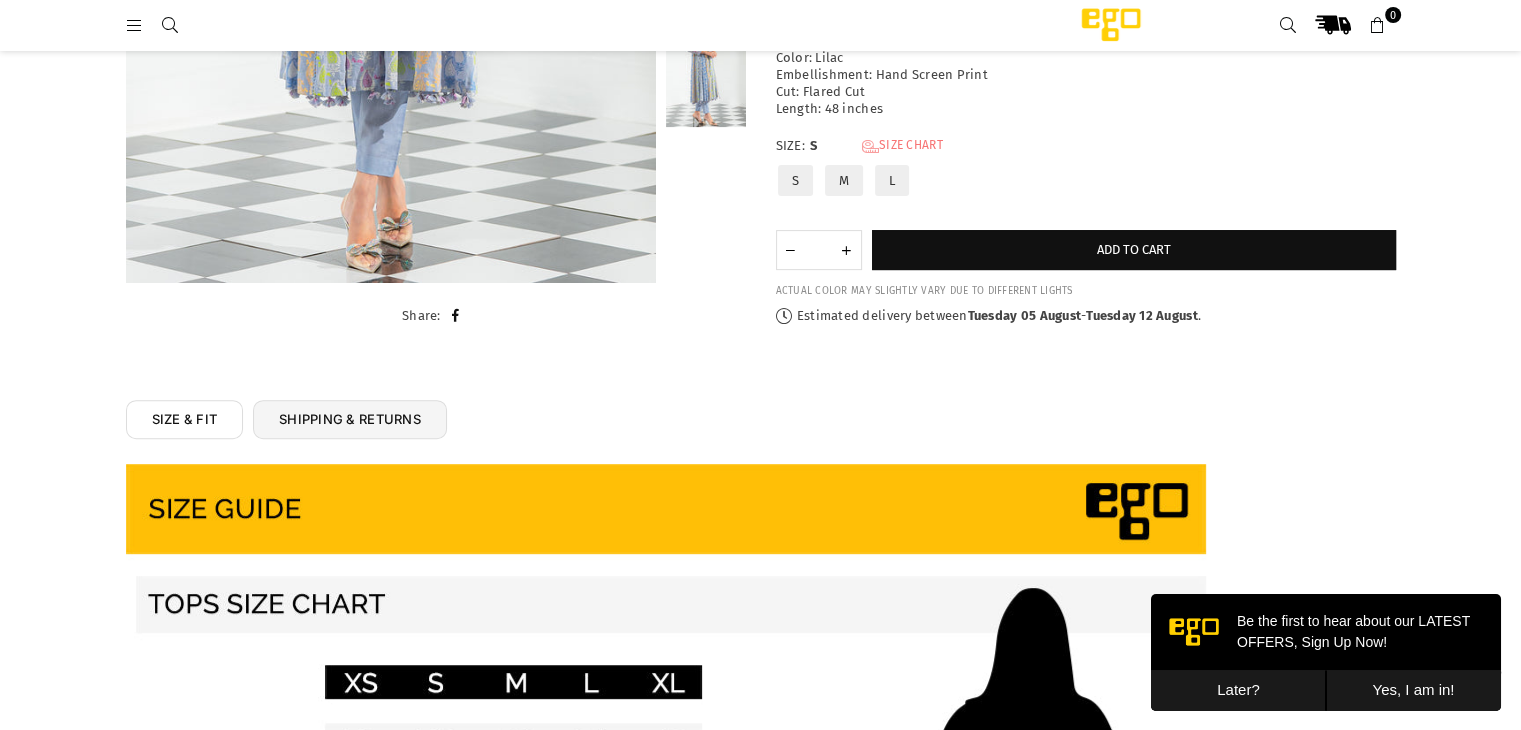 click on "Size Chart" at bounding box center (902, 146) 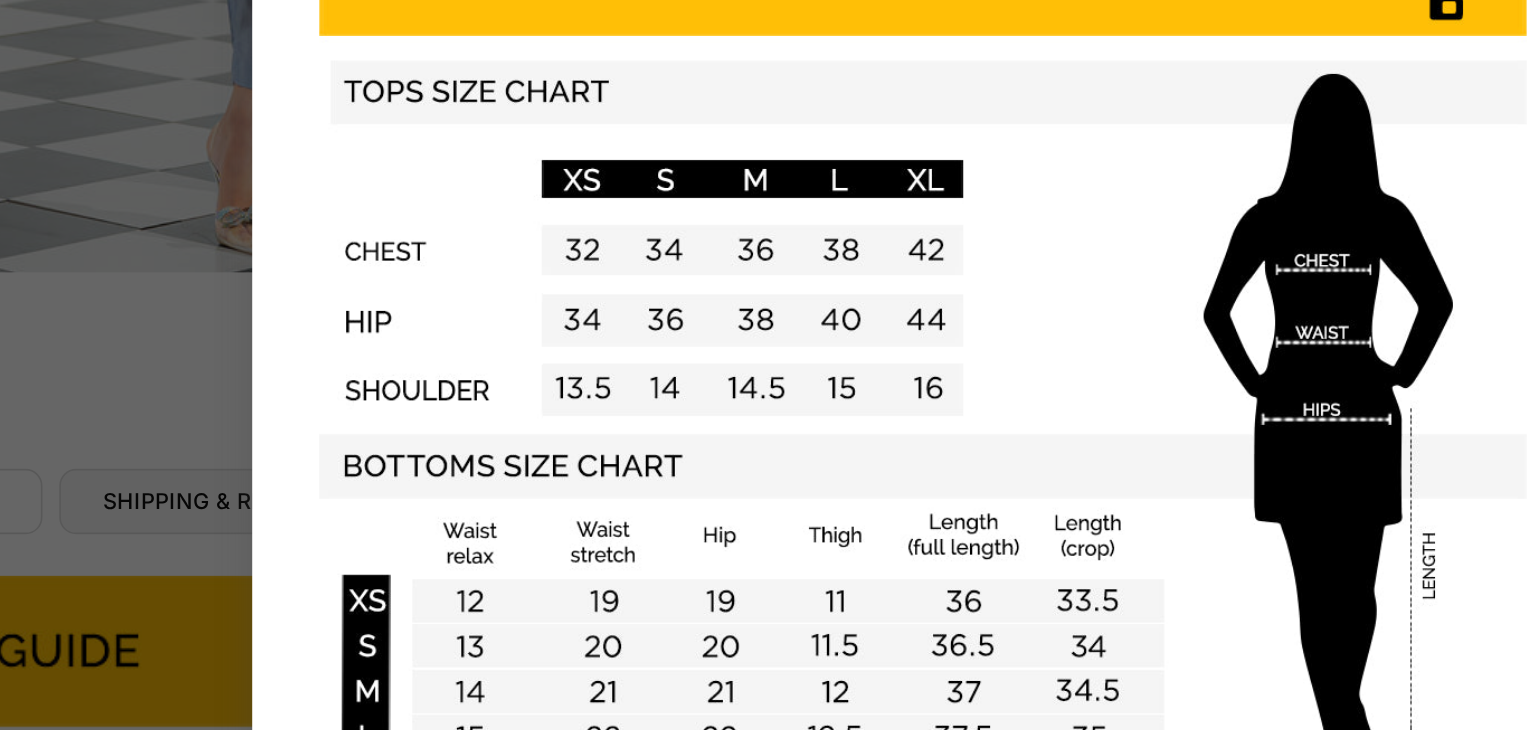 scroll, scrollTop: 624, scrollLeft: 0, axis: vertical 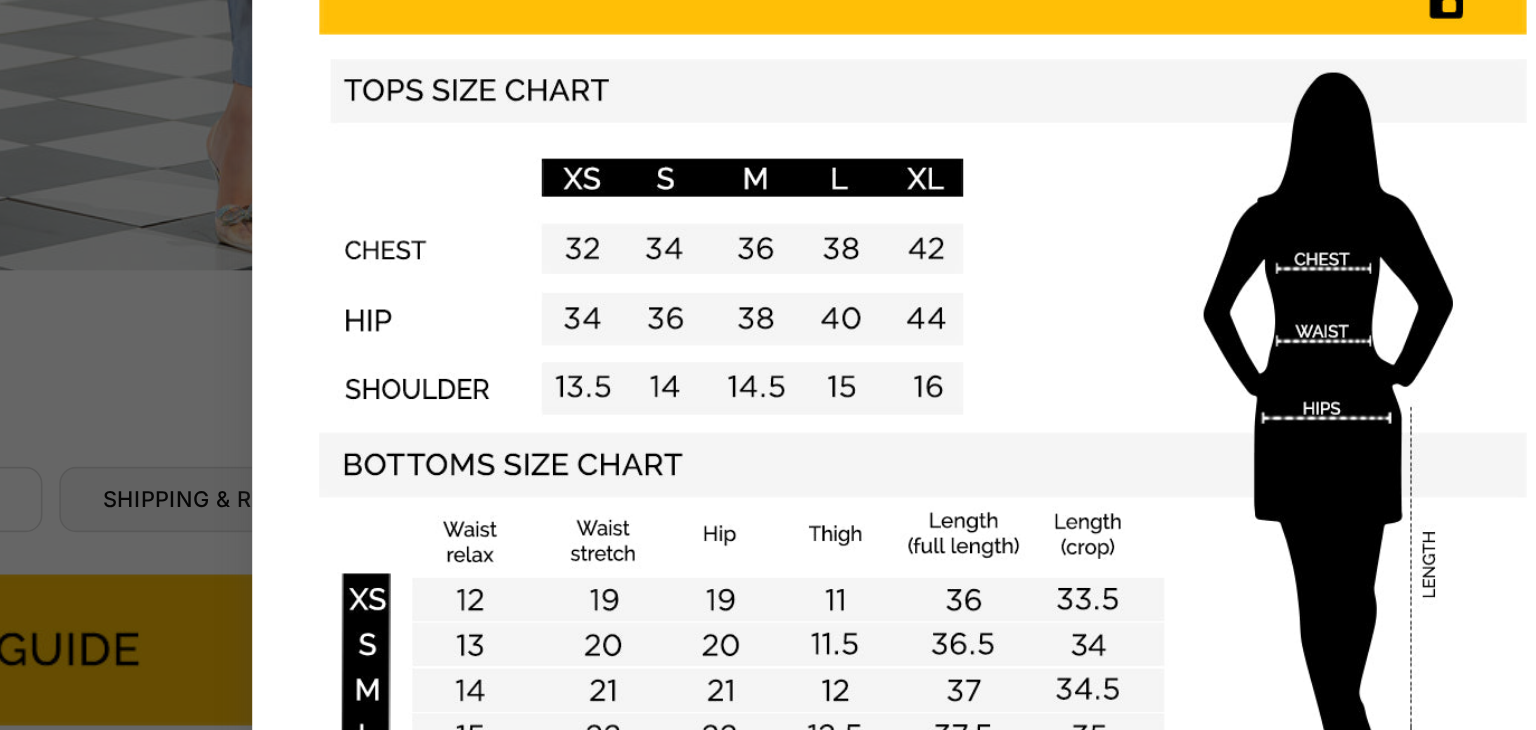 click on "×" at bounding box center [768, 365] 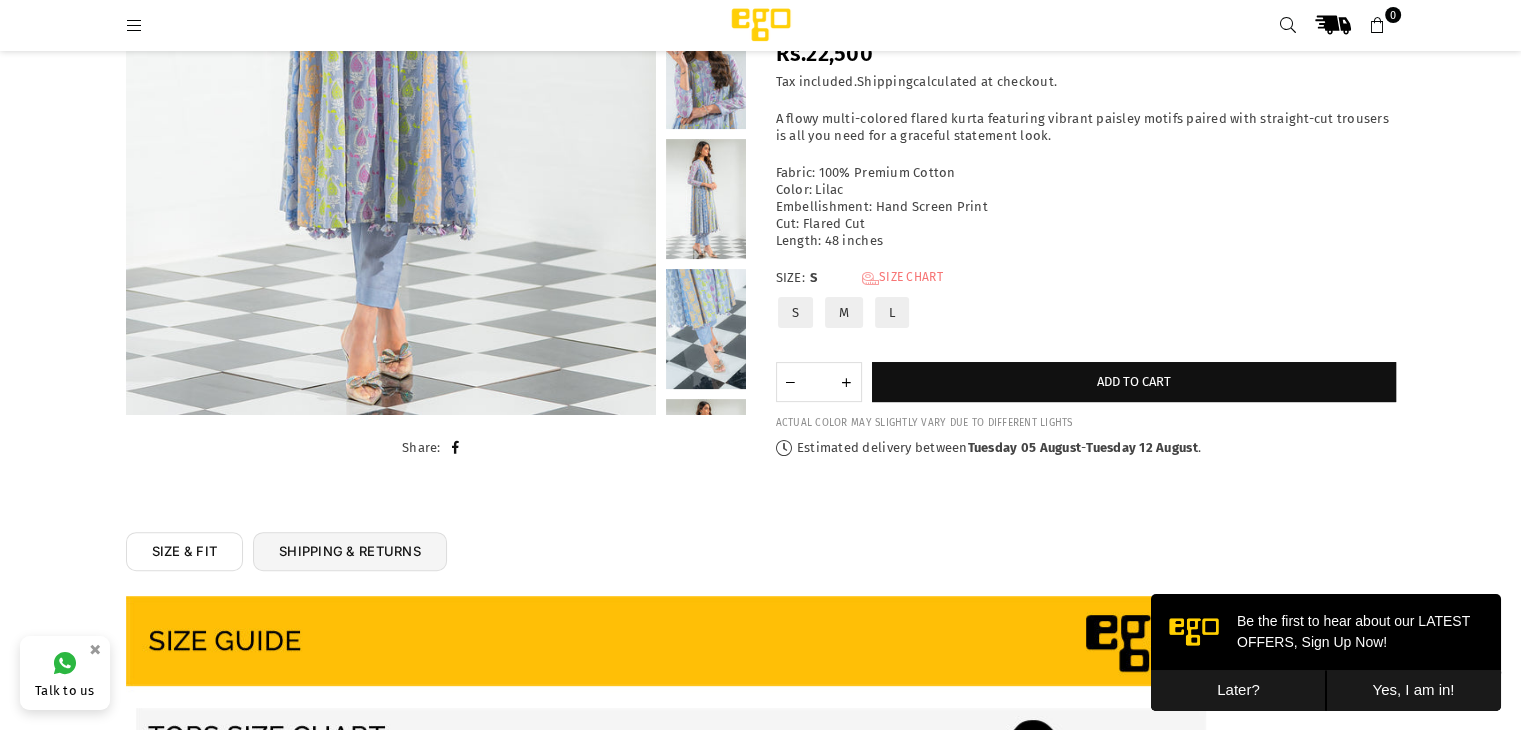 scroll, scrollTop: 495, scrollLeft: 0, axis: vertical 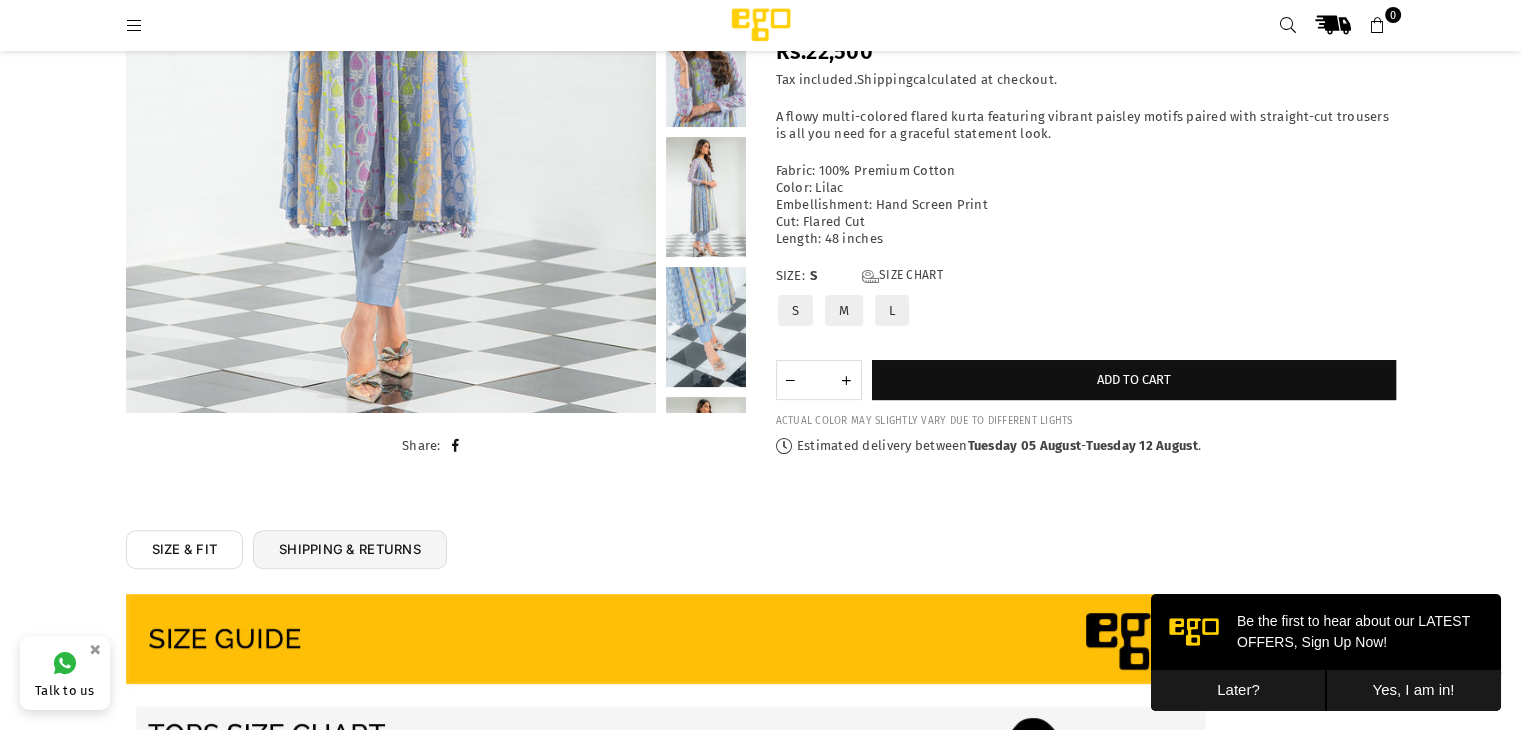 click at bounding box center [135, 26] 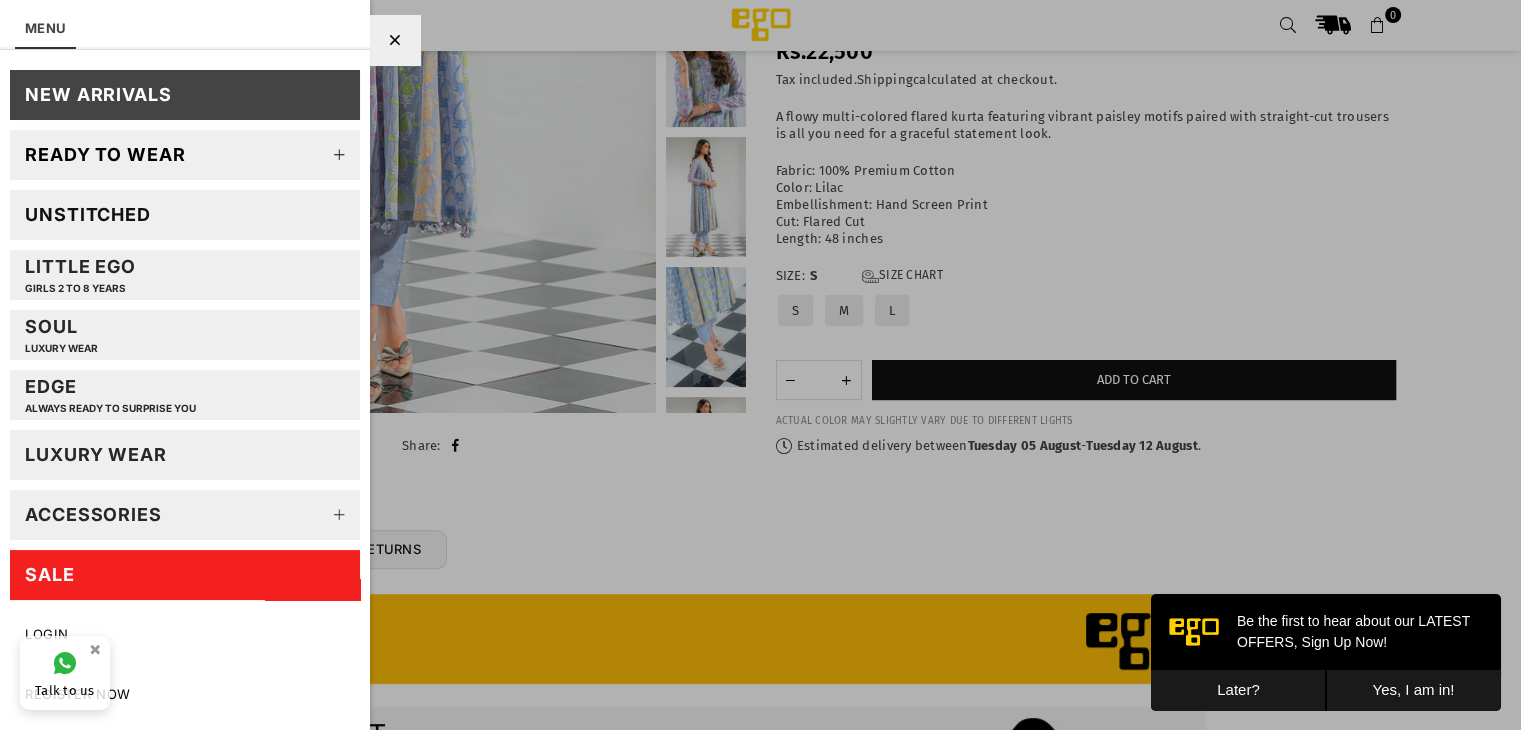 click at bounding box center (340, 155) 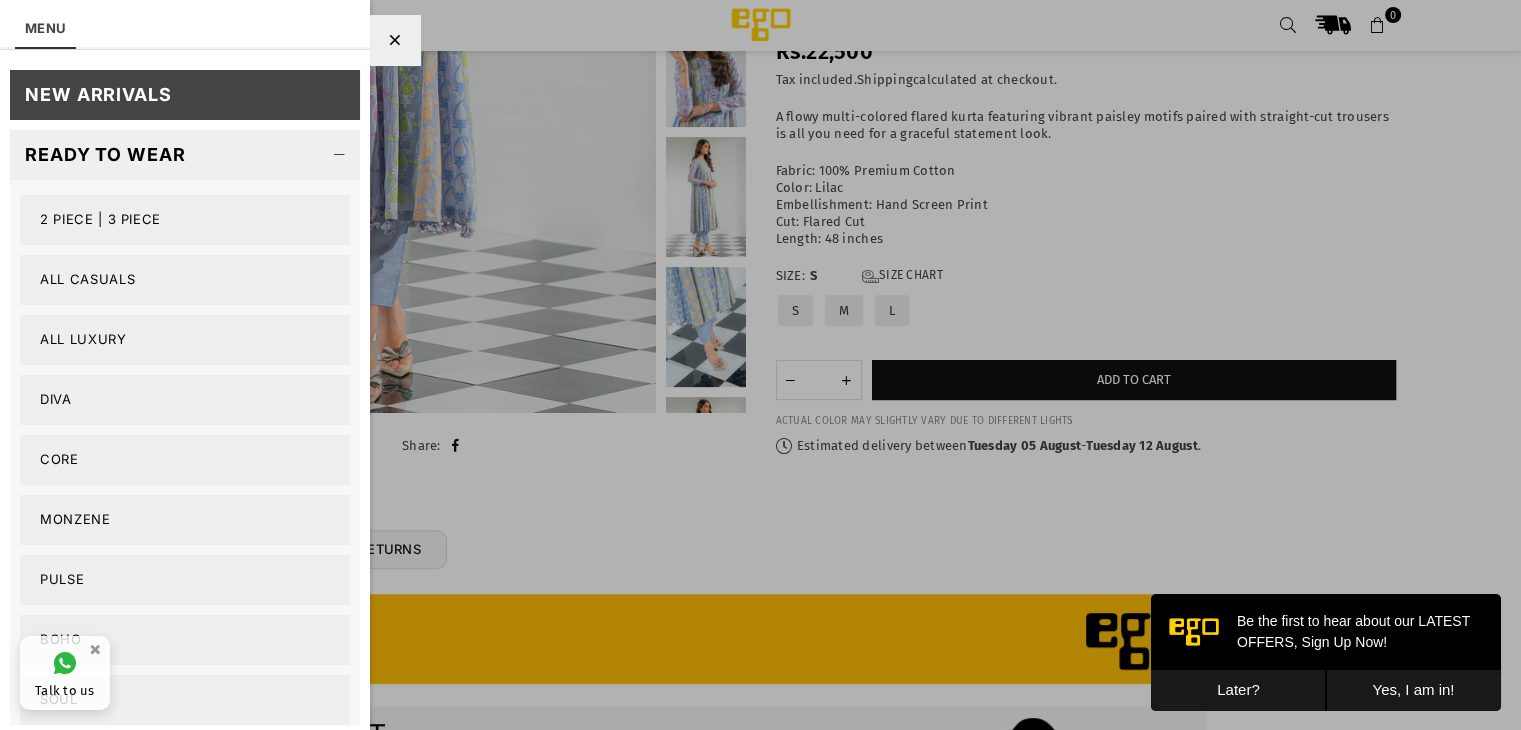 click on "2 PIECE | 3 PIECE" at bounding box center [185, 220] 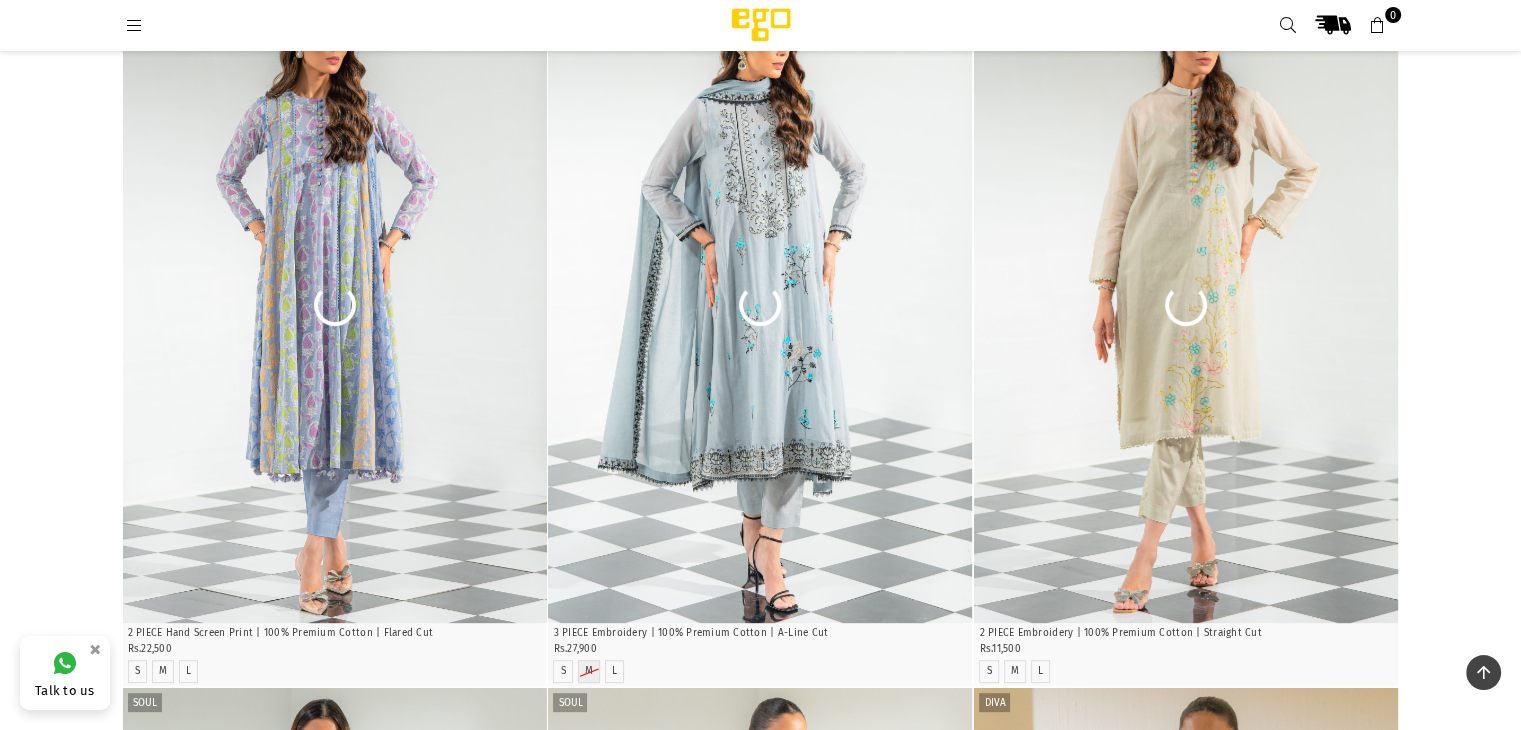 scroll, scrollTop: 720, scrollLeft: 0, axis: vertical 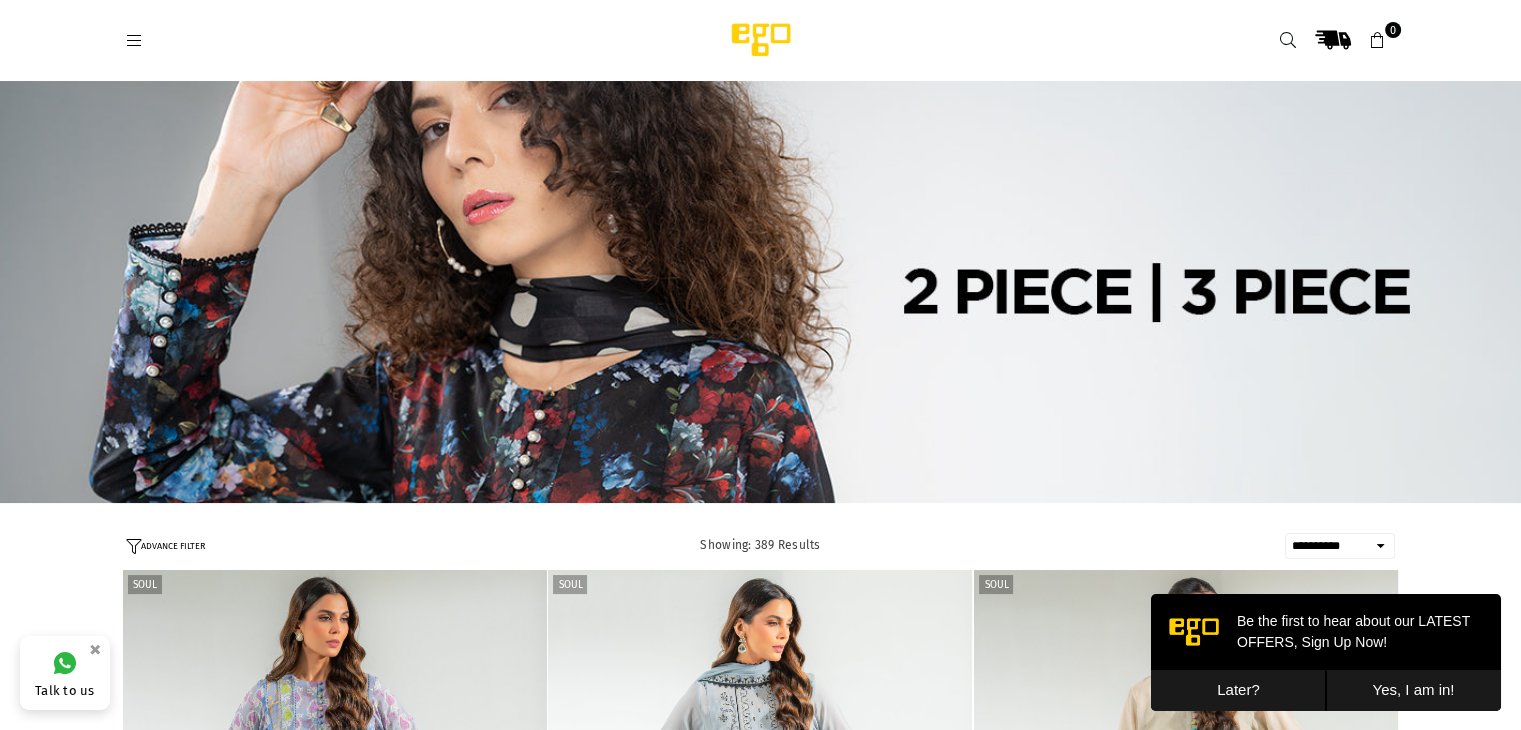 click on "**********" at bounding box center [1340, 546] 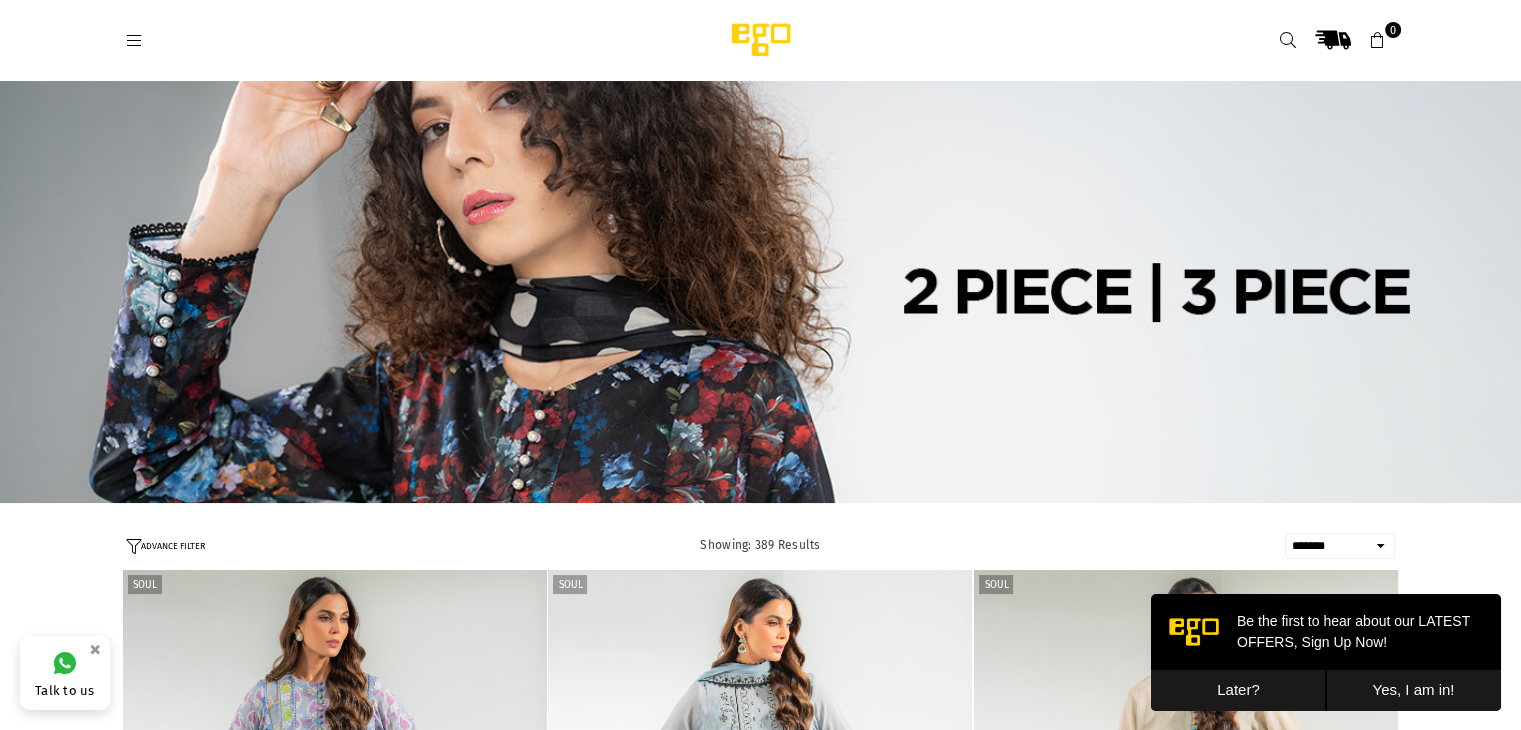 click on "**********" at bounding box center (1340, 546) 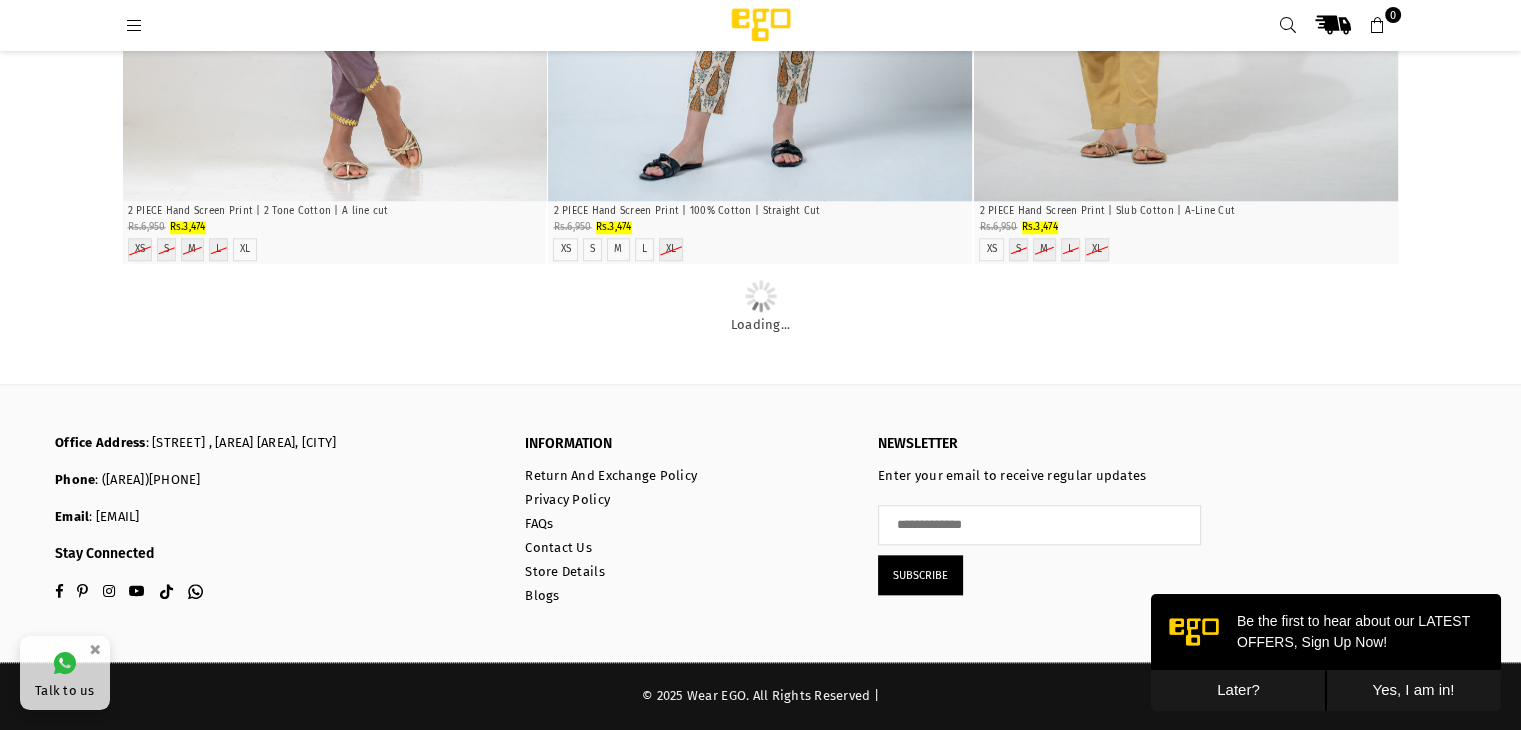 scroll, scrollTop: 4008, scrollLeft: 0, axis: vertical 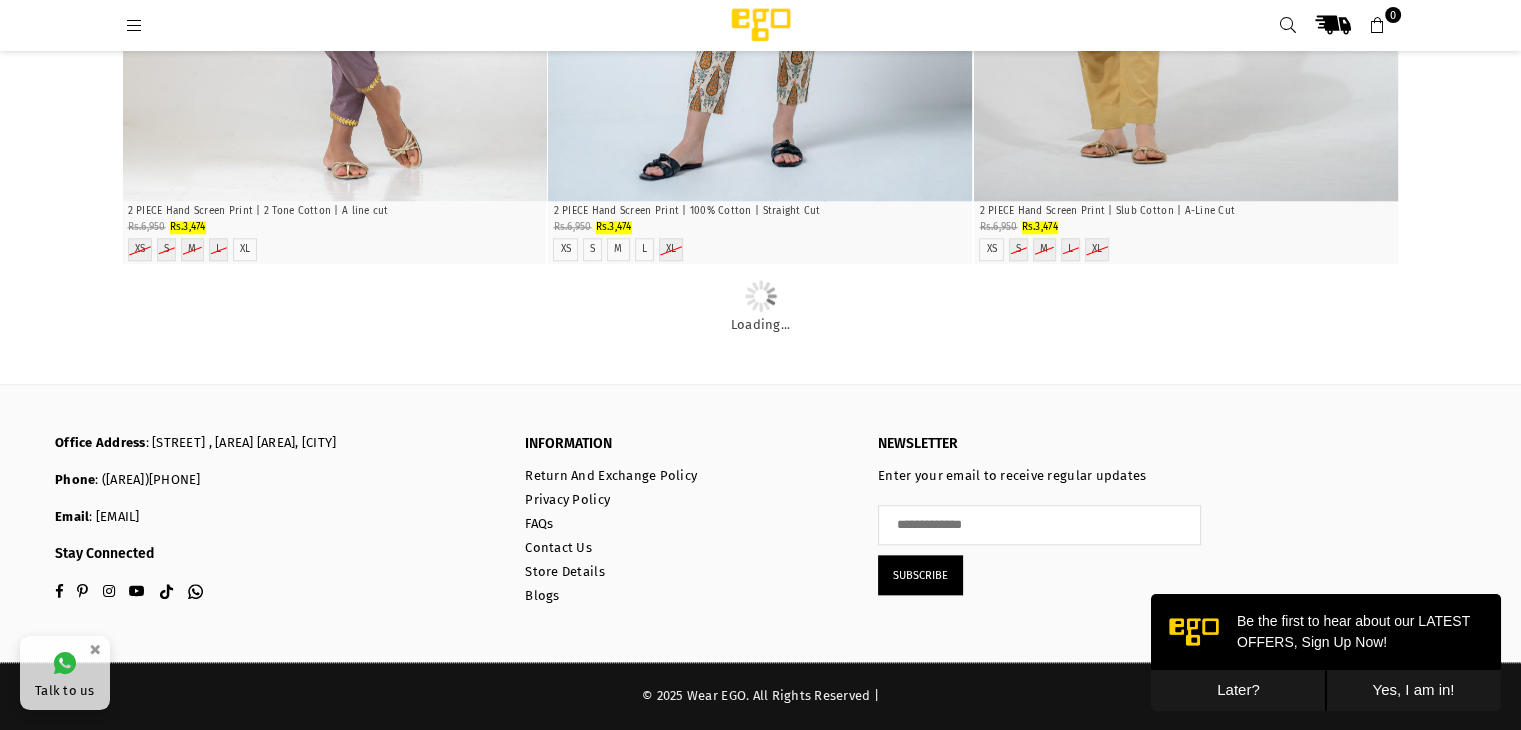 click on "Later?" at bounding box center [1238, 690] 